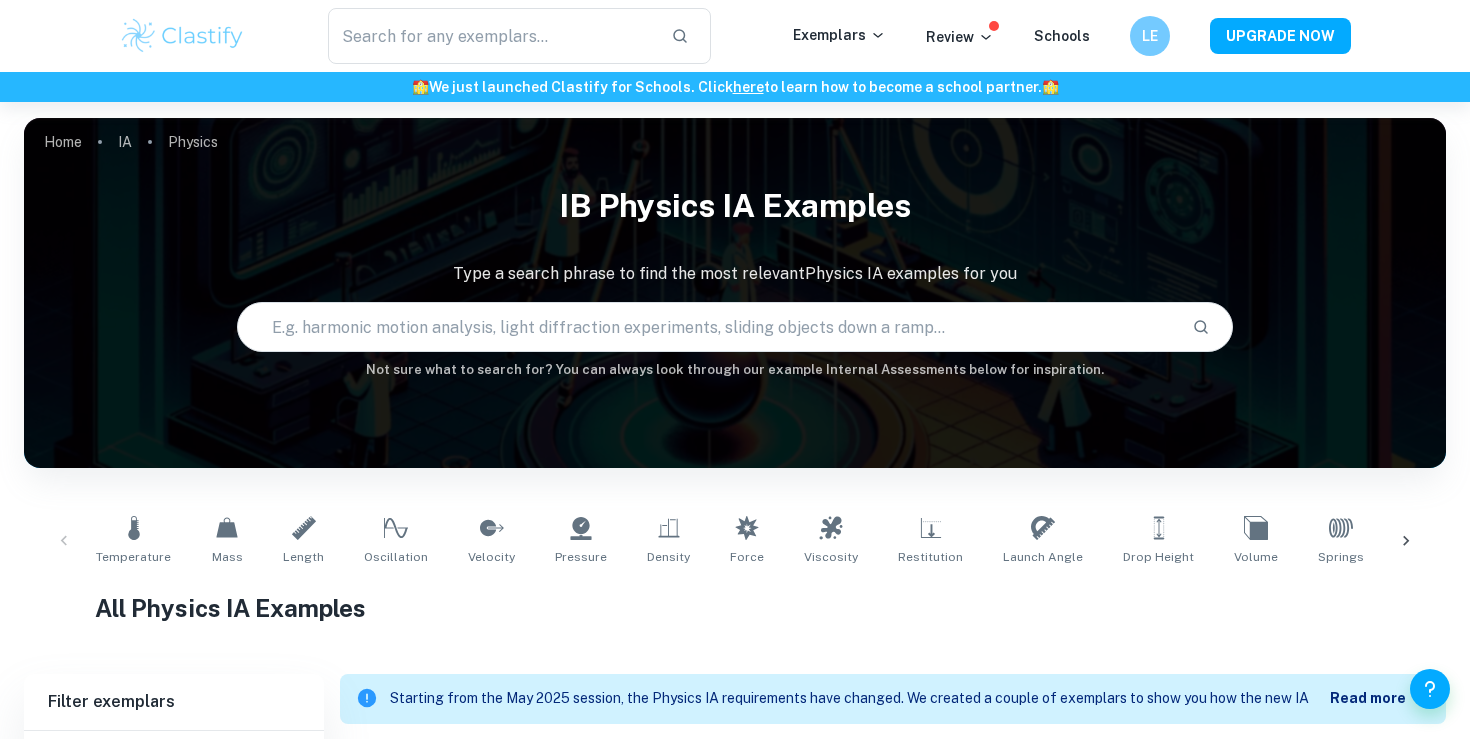 scroll, scrollTop: 0, scrollLeft: 0, axis: both 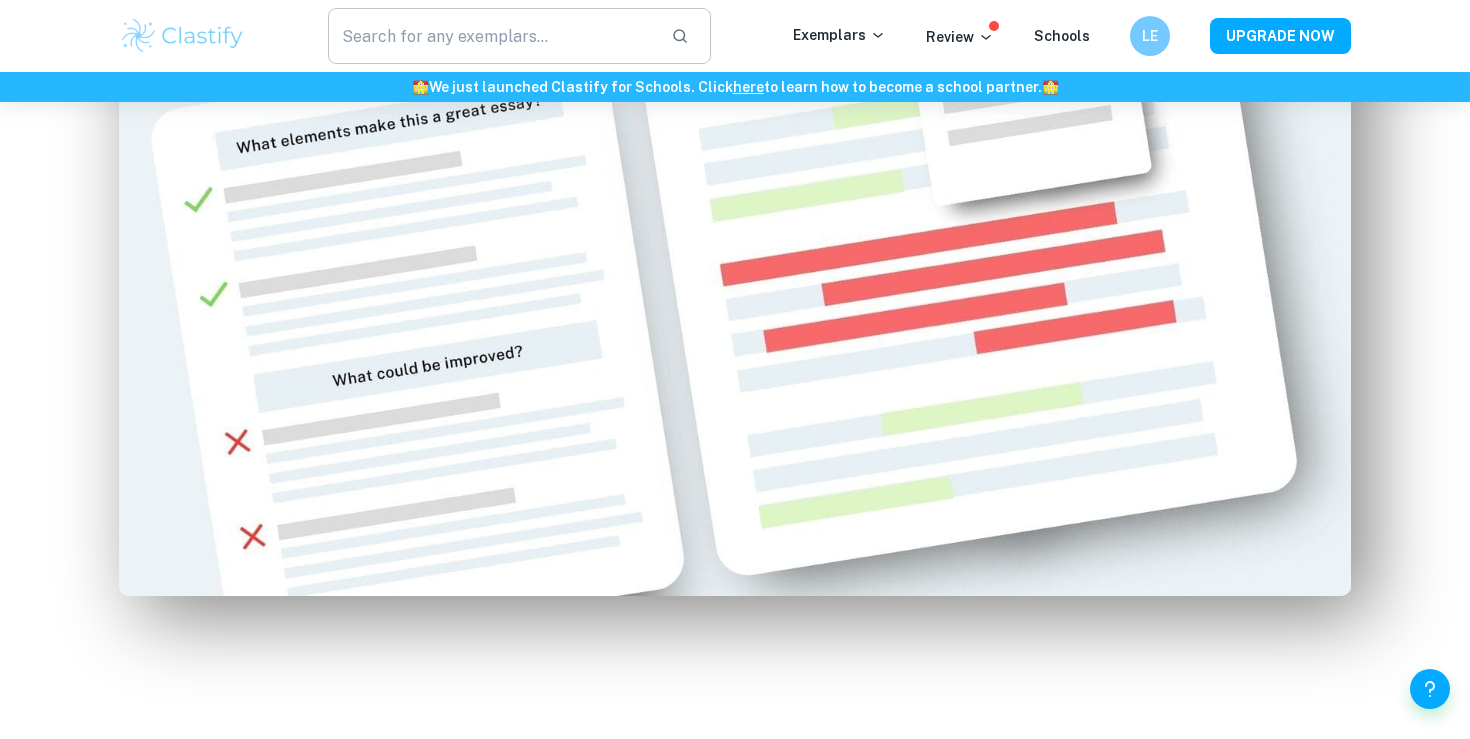 click at bounding box center [491, 36] 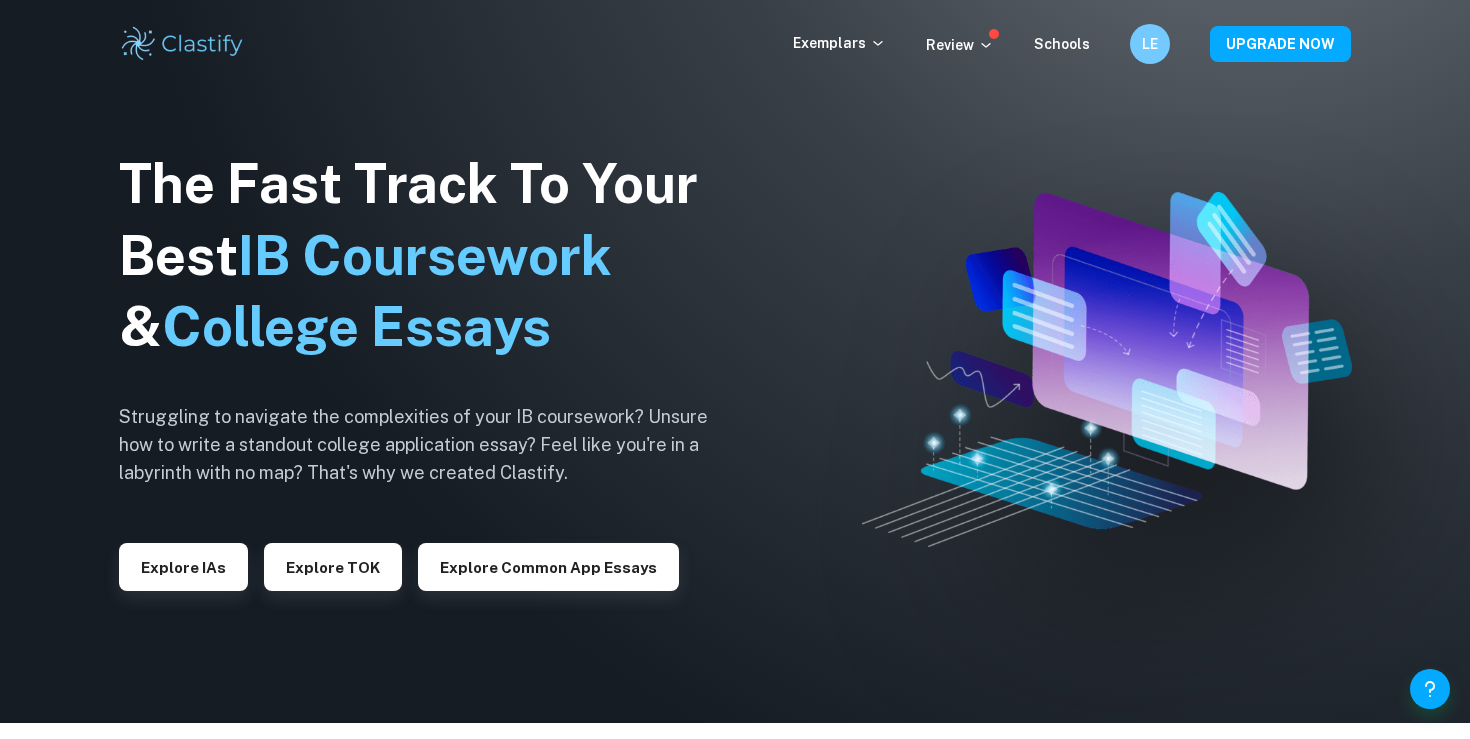 scroll, scrollTop: 23, scrollLeft: 0, axis: vertical 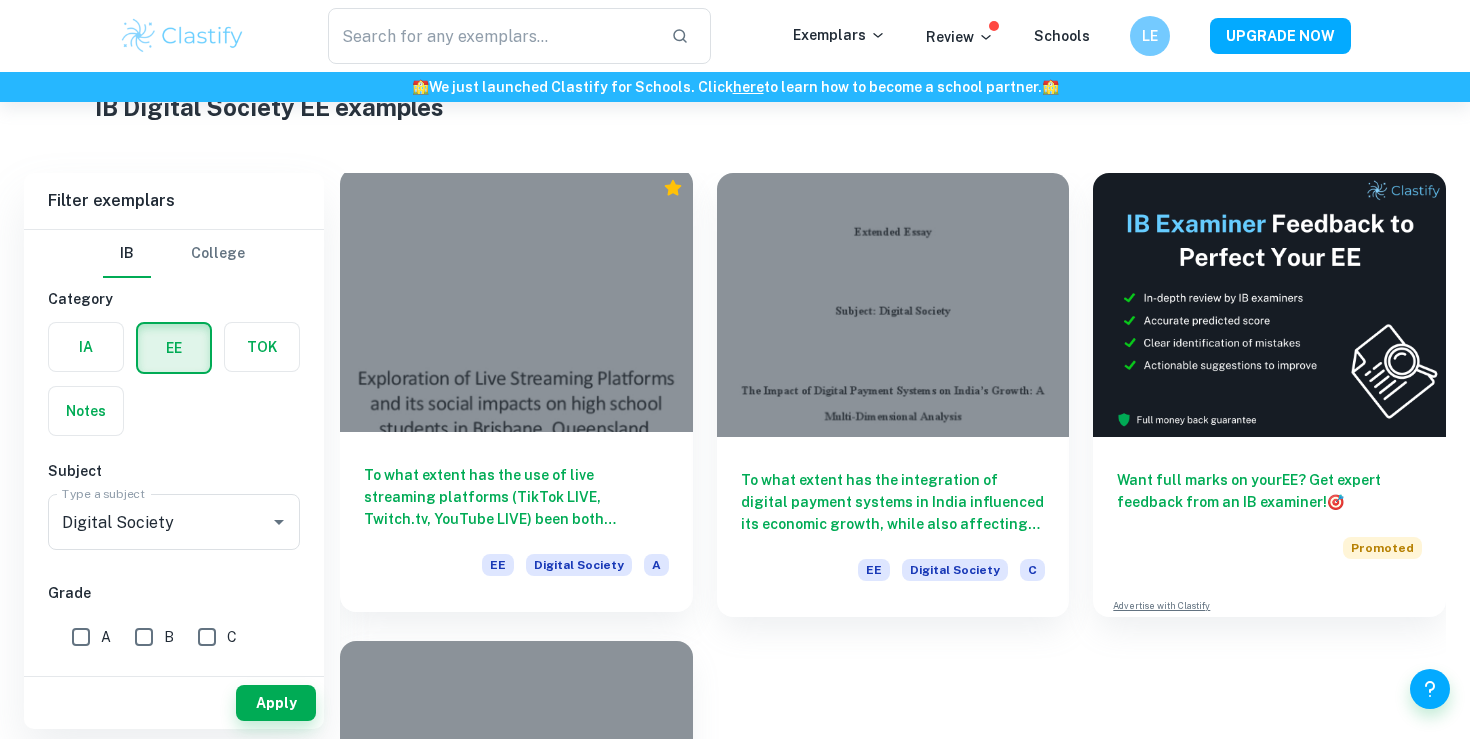 click at bounding box center (516, 300) 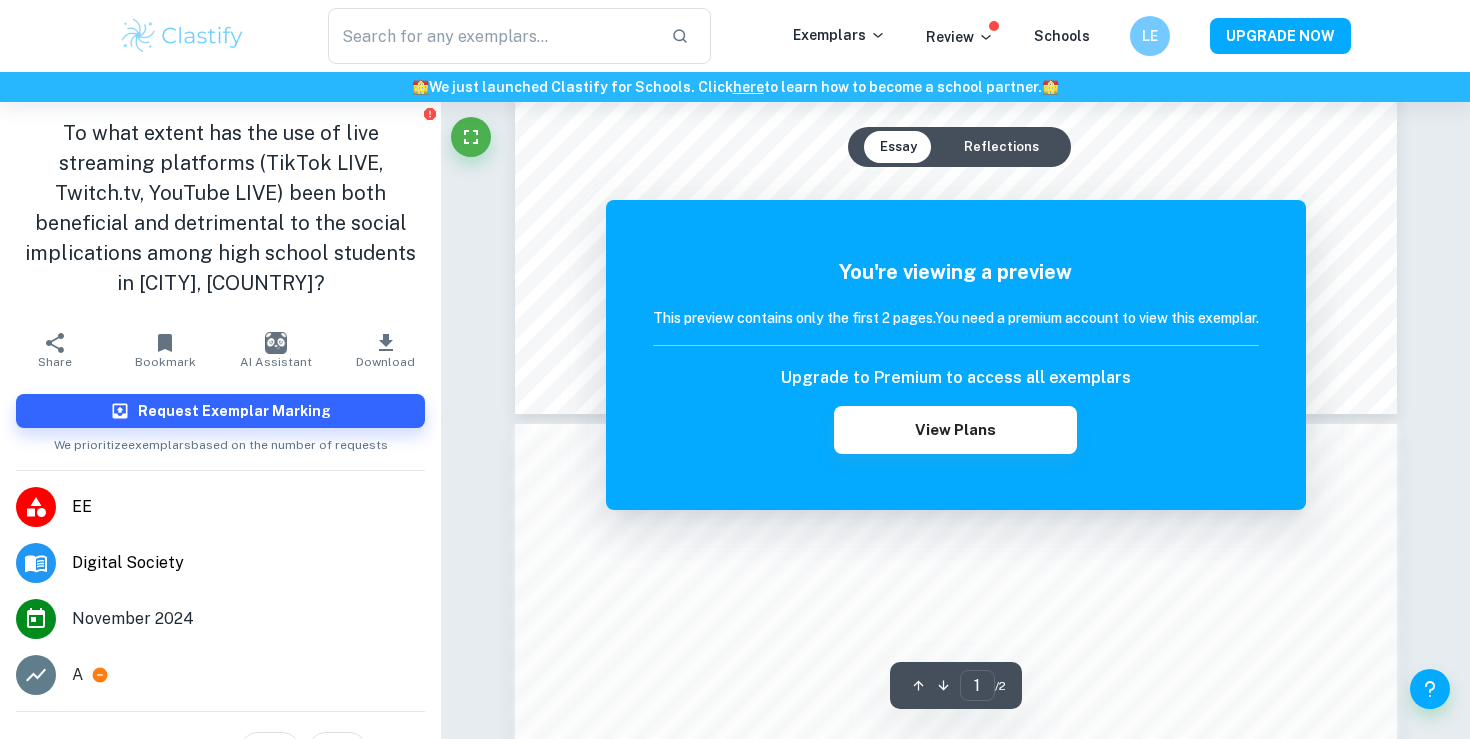 scroll, scrollTop: 979, scrollLeft: 0, axis: vertical 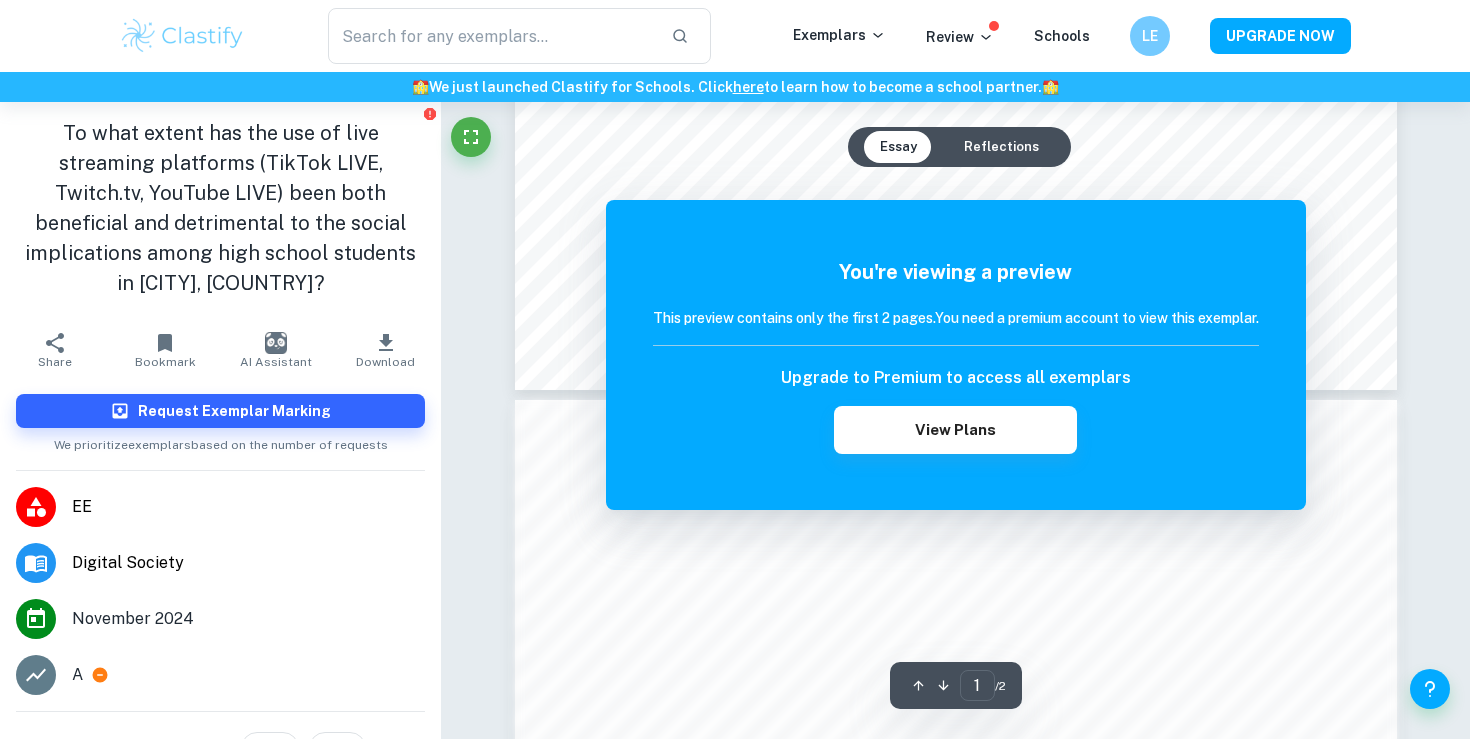 click on "Upgrade to Premium to access all exemplars" at bounding box center (956, 378) 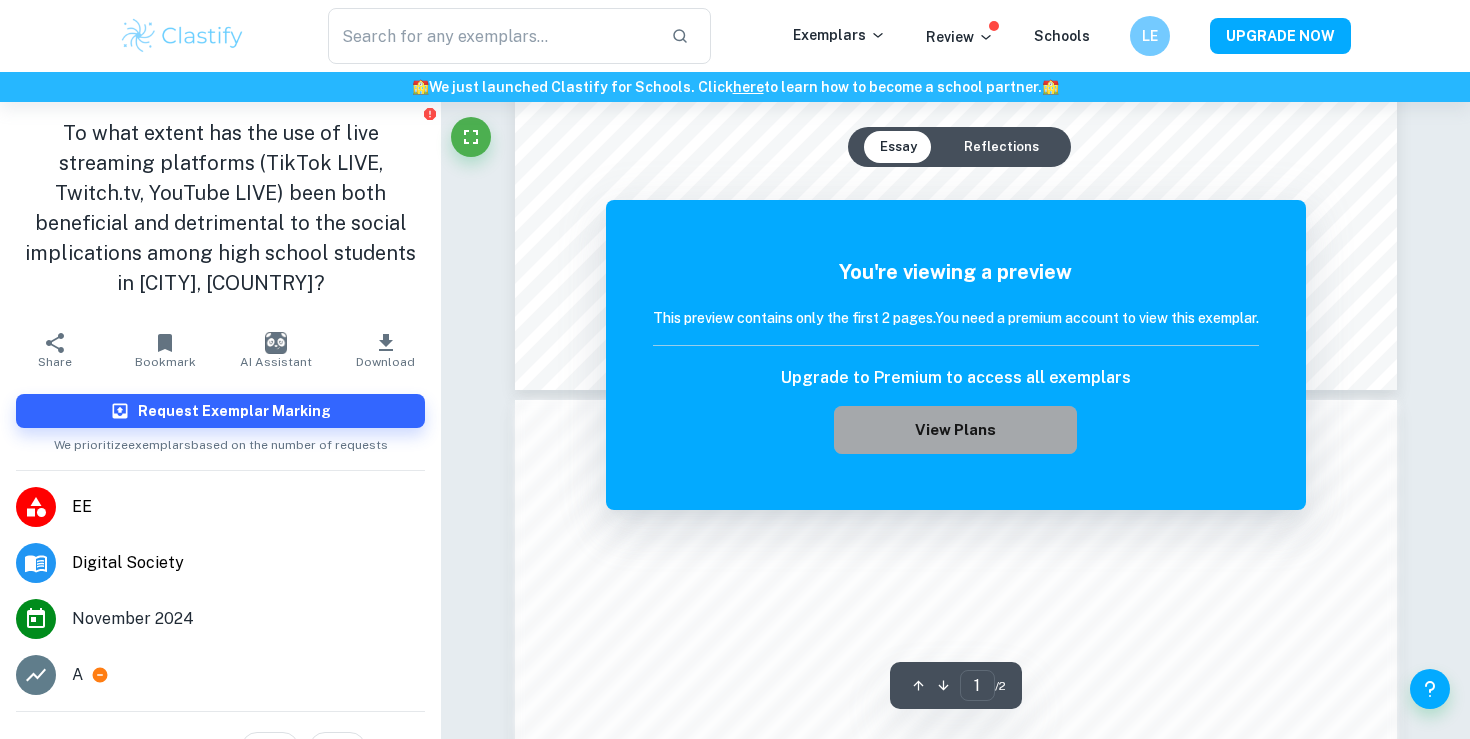 click on "View Plans" at bounding box center [955, 430] 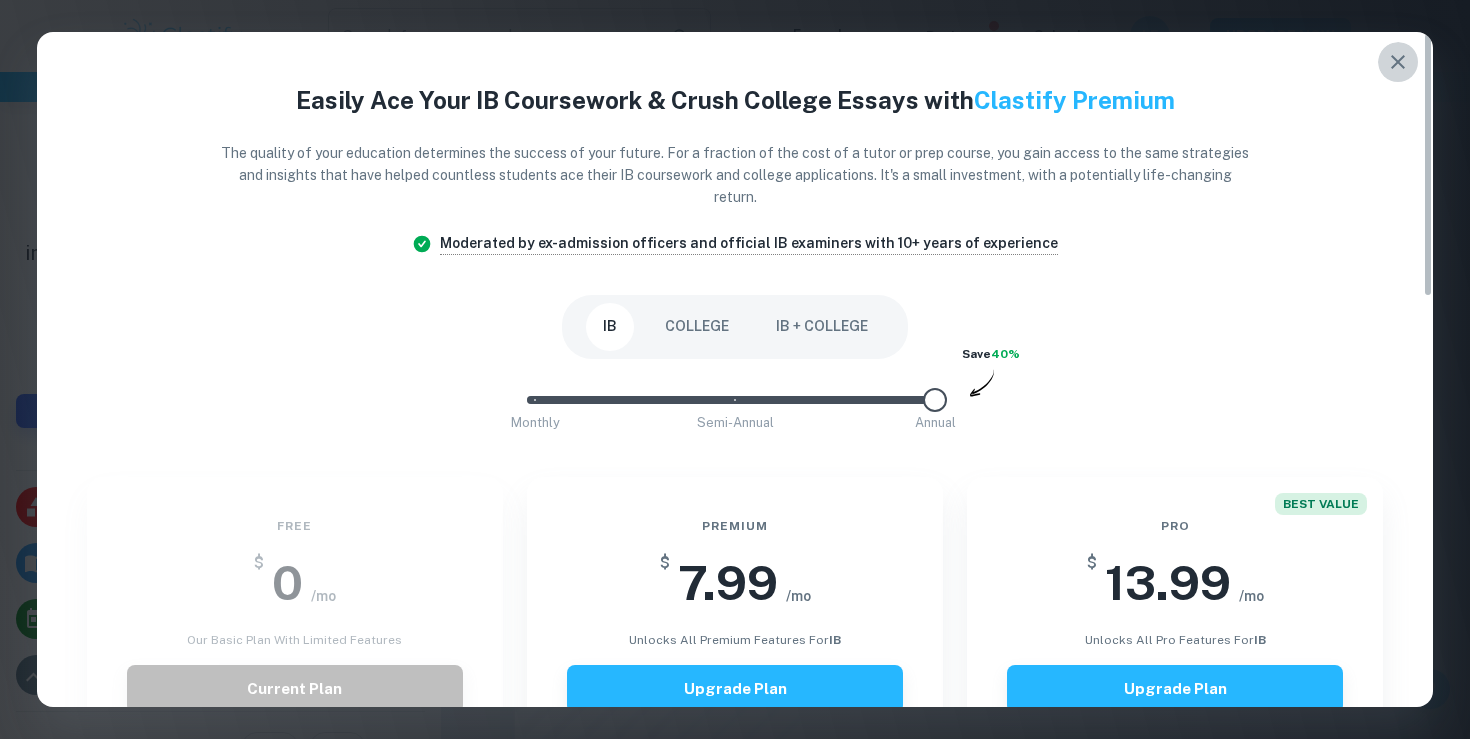 click 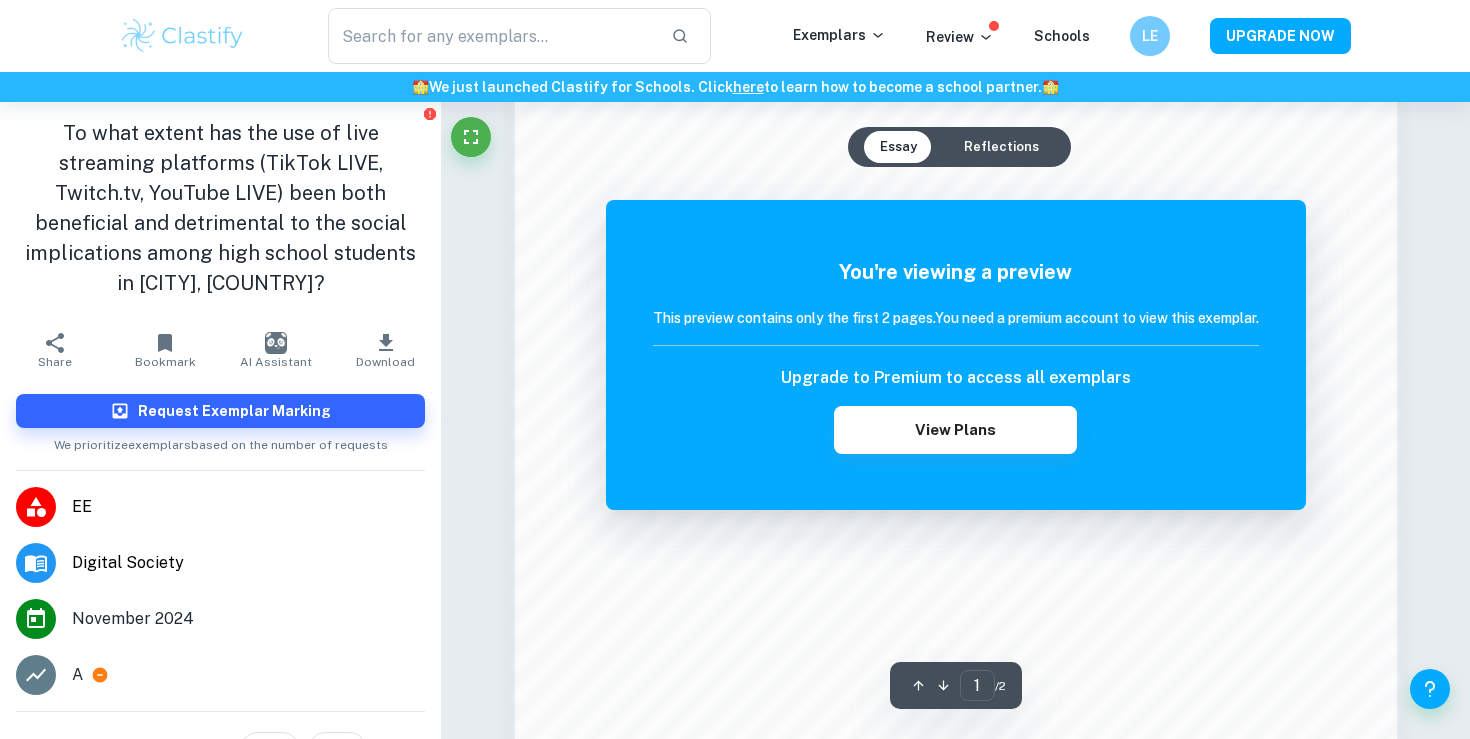 scroll, scrollTop: 1598, scrollLeft: 0, axis: vertical 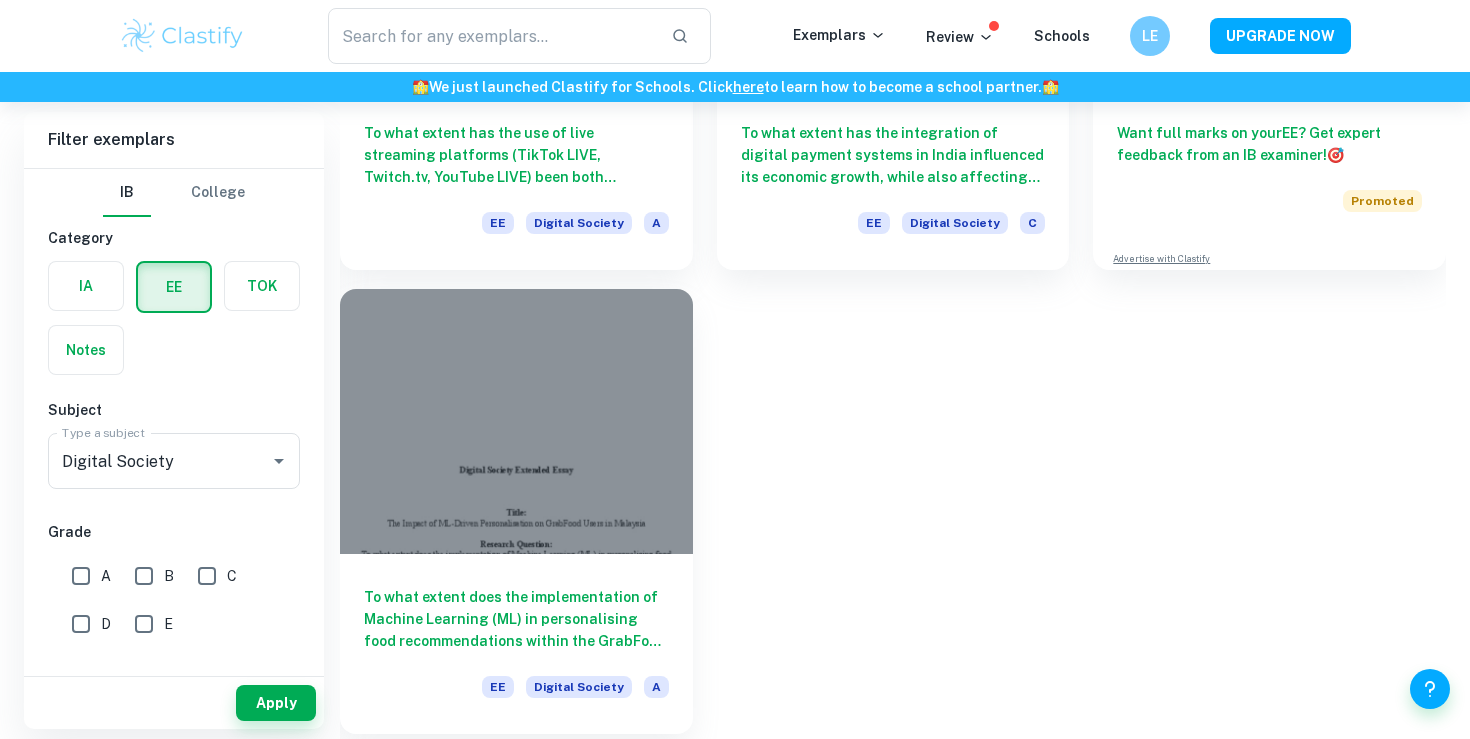 click at bounding box center [516, 421] 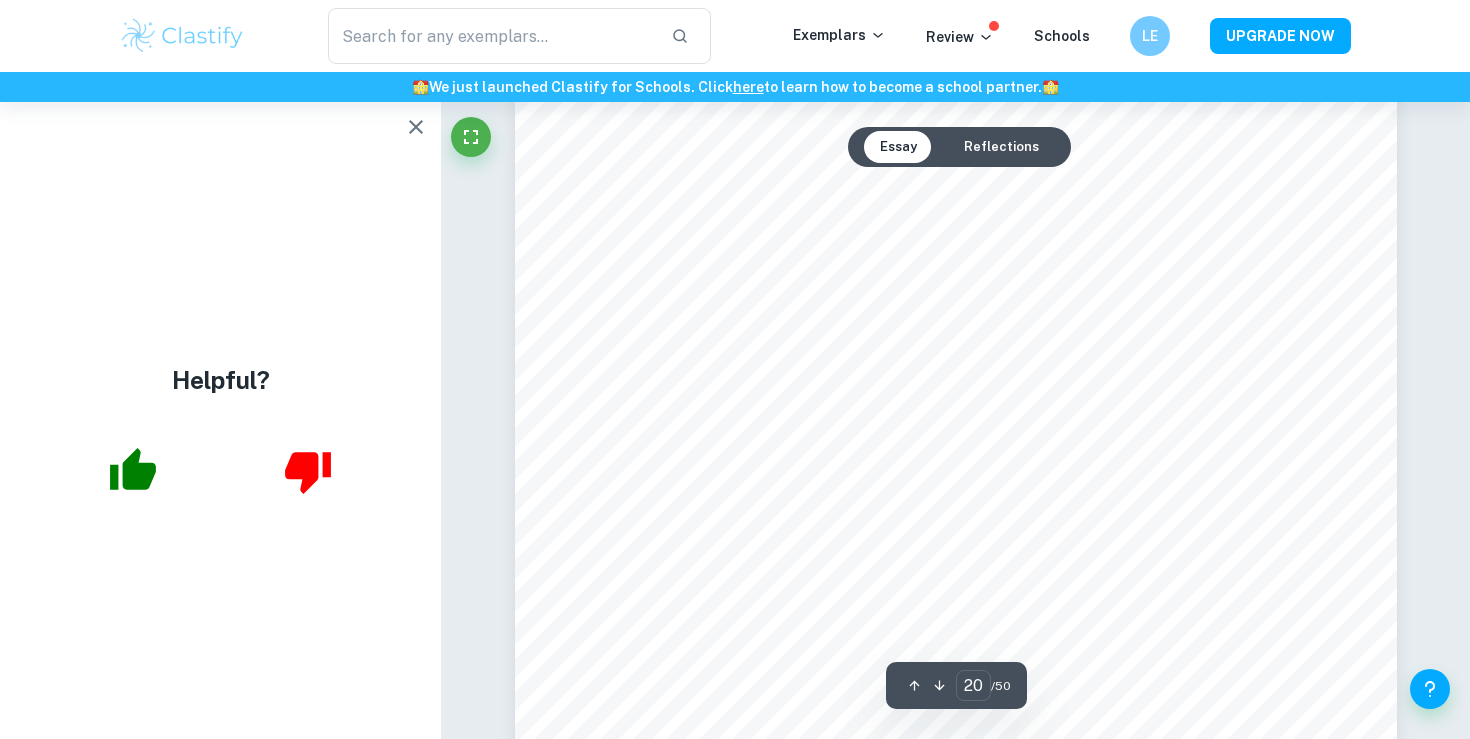 scroll, scrollTop: 22630, scrollLeft: 0, axis: vertical 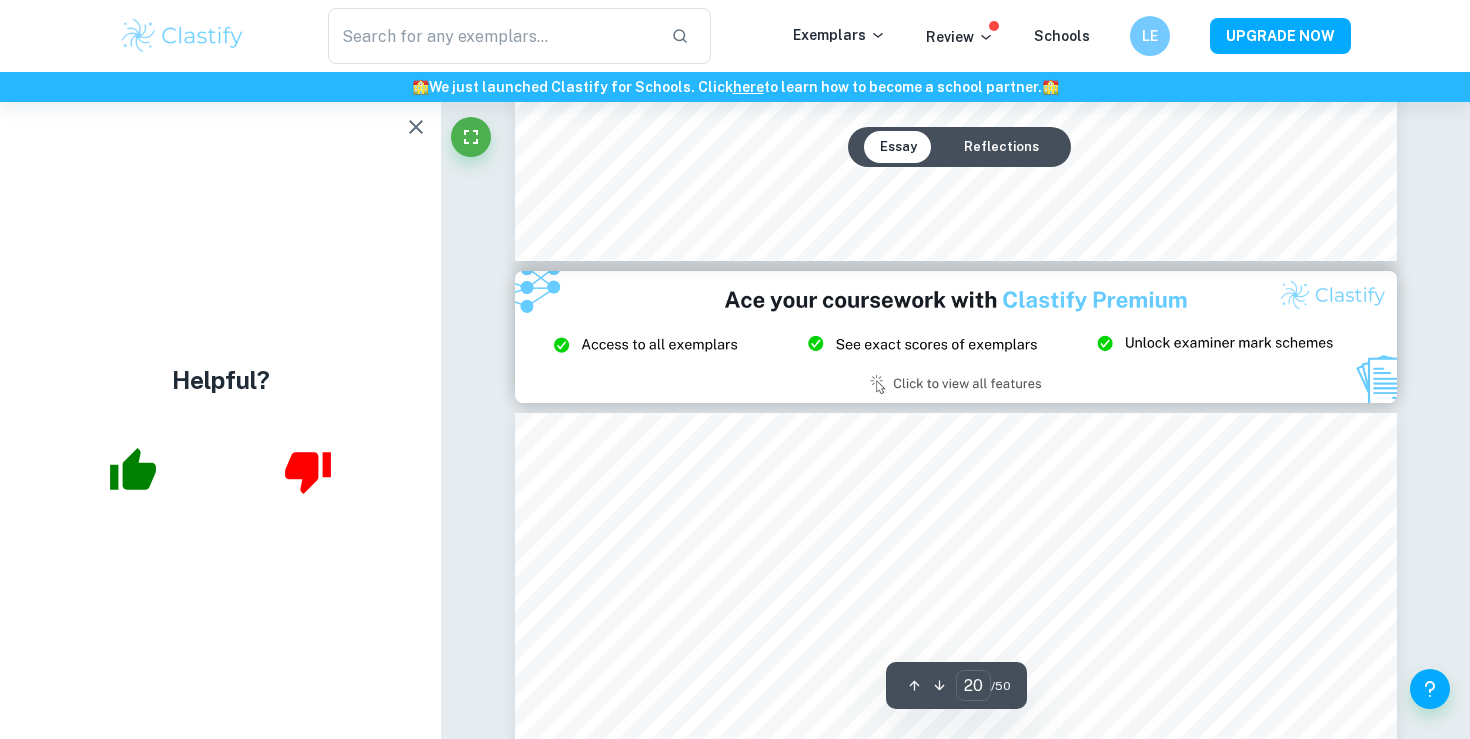 type on "21" 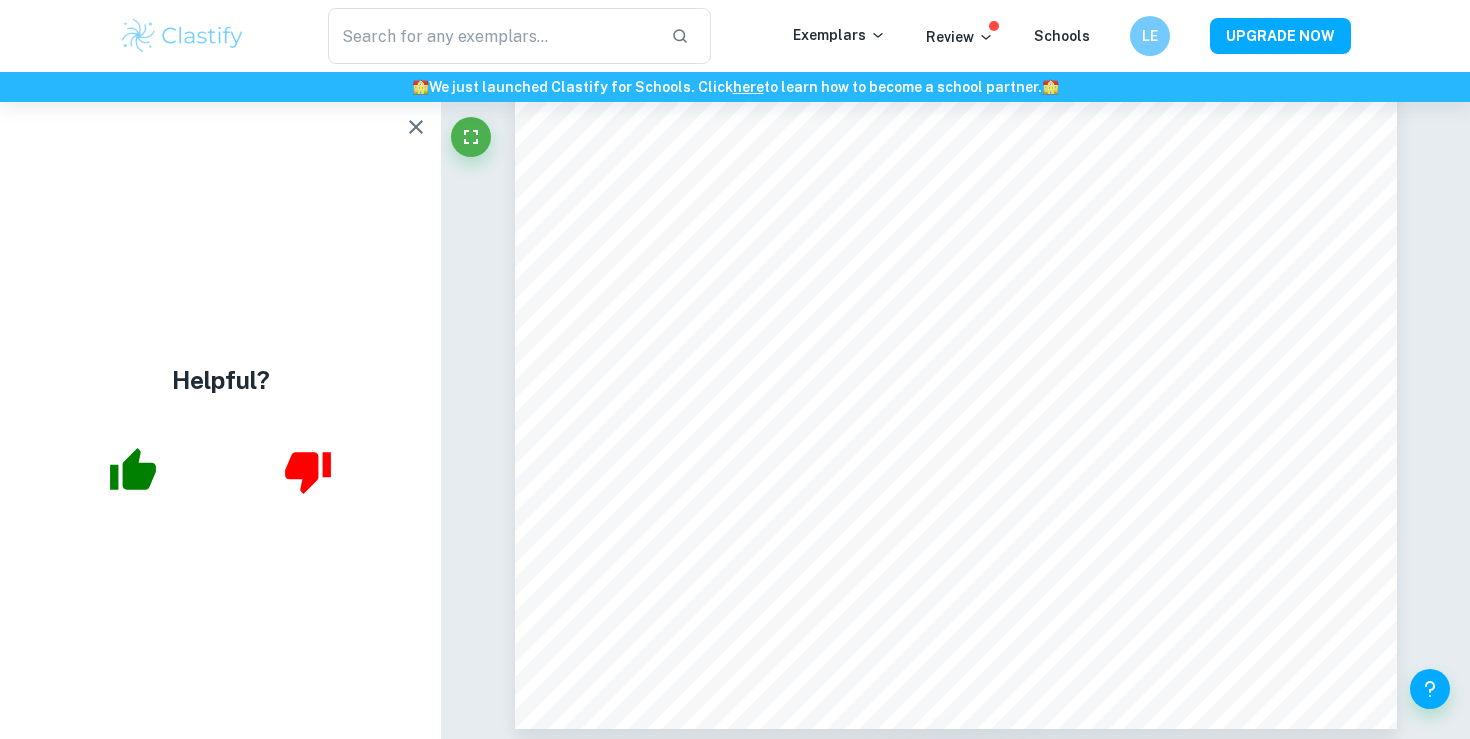 scroll, scrollTop: 24267, scrollLeft: 0, axis: vertical 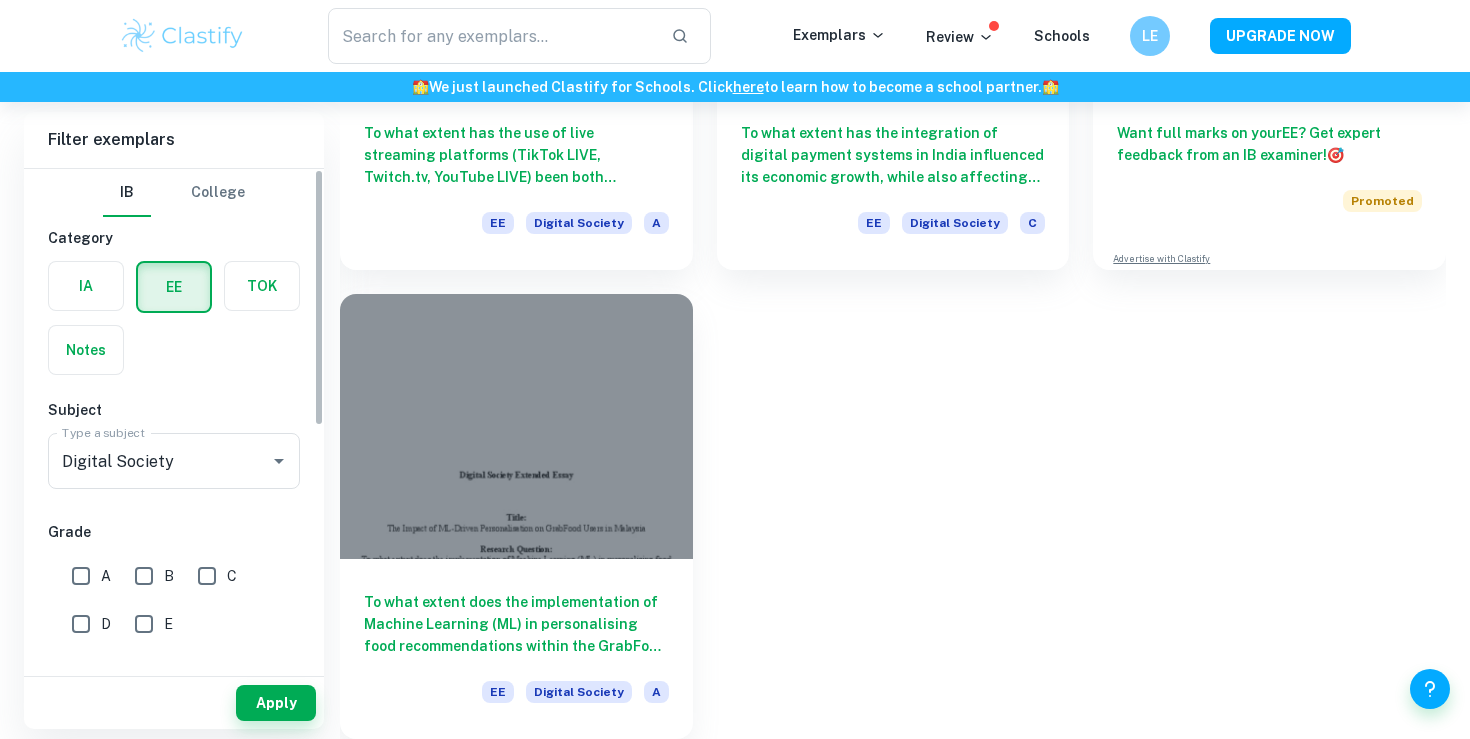 click at bounding box center (86, 286) 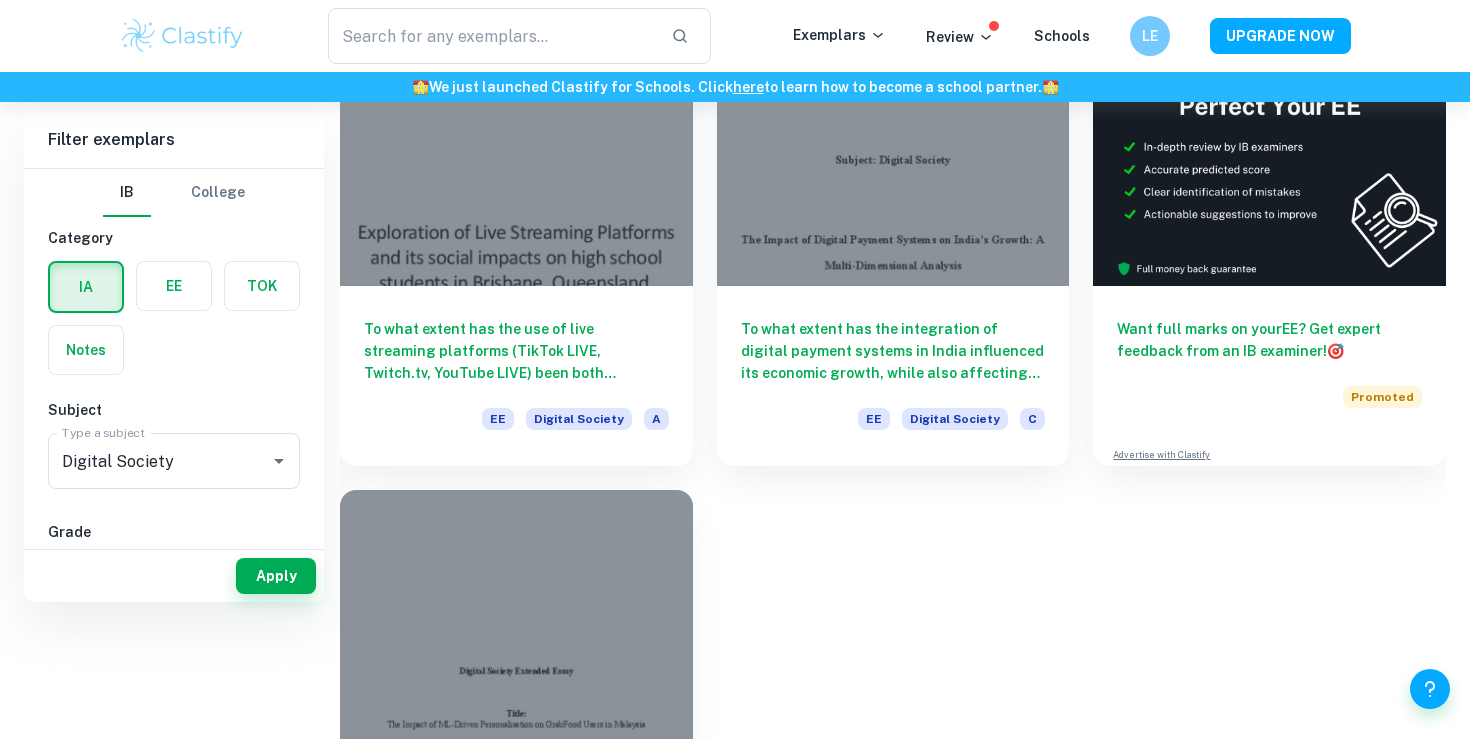 scroll, scrollTop: 0, scrollLeft: 0, axis: both 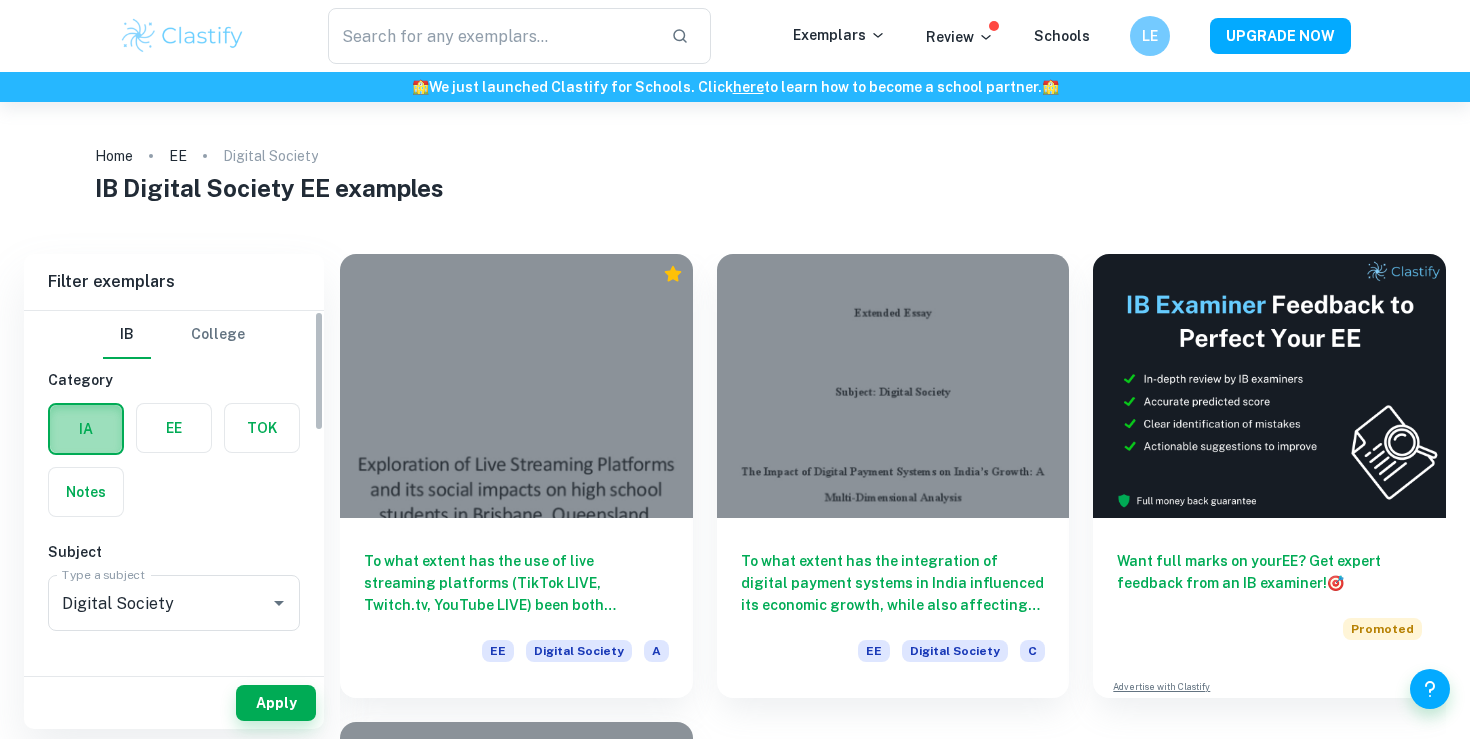 click at bounding box center [86, 429] 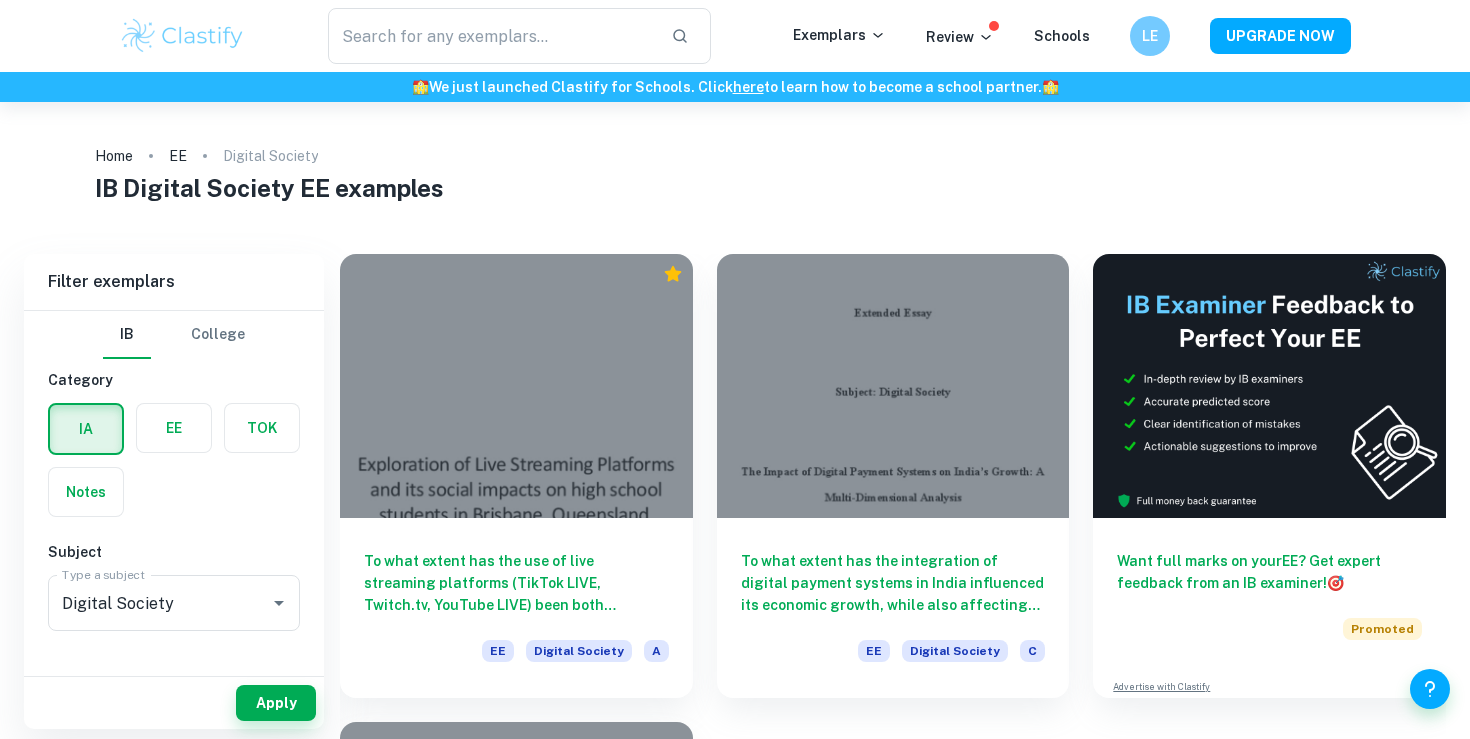 click at bounding box center (86, 429) 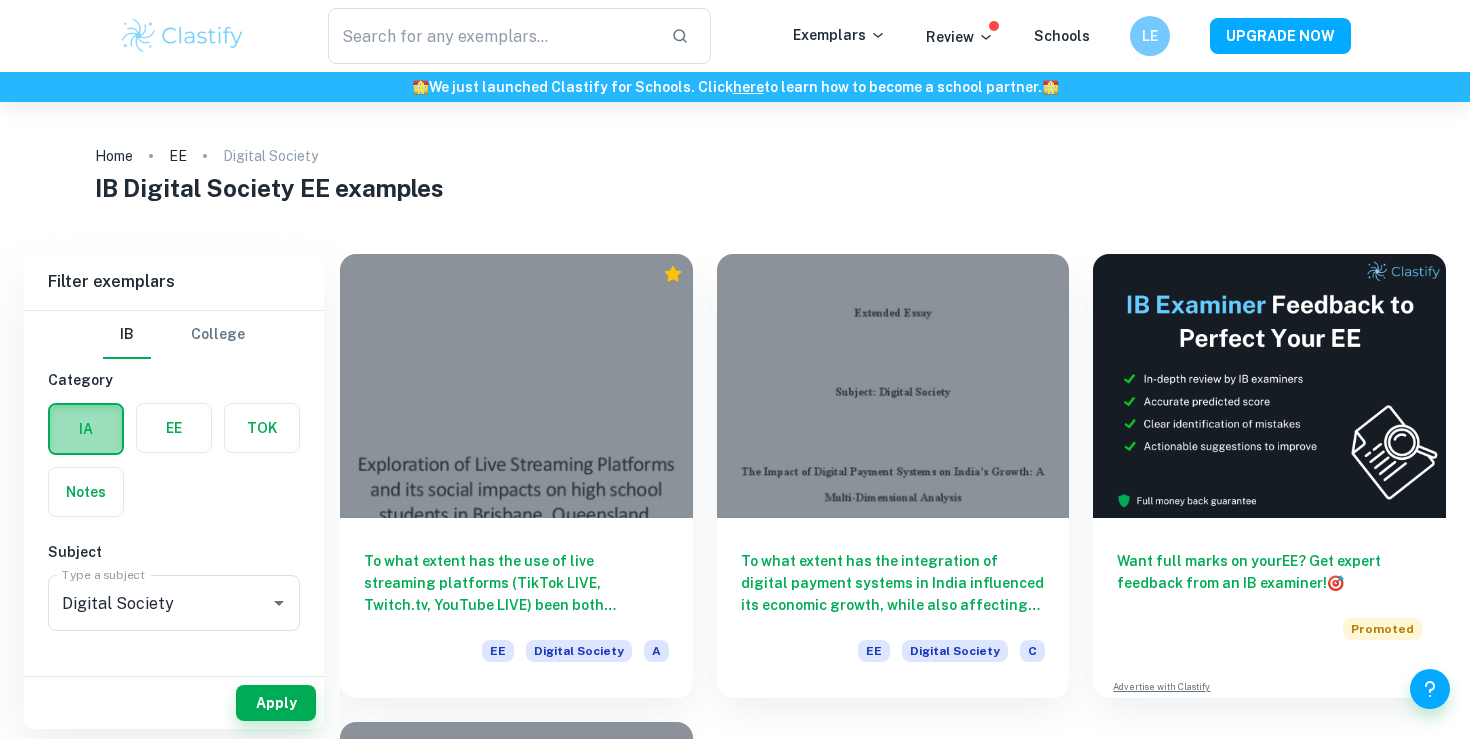 click at bounding box center (86, 429) 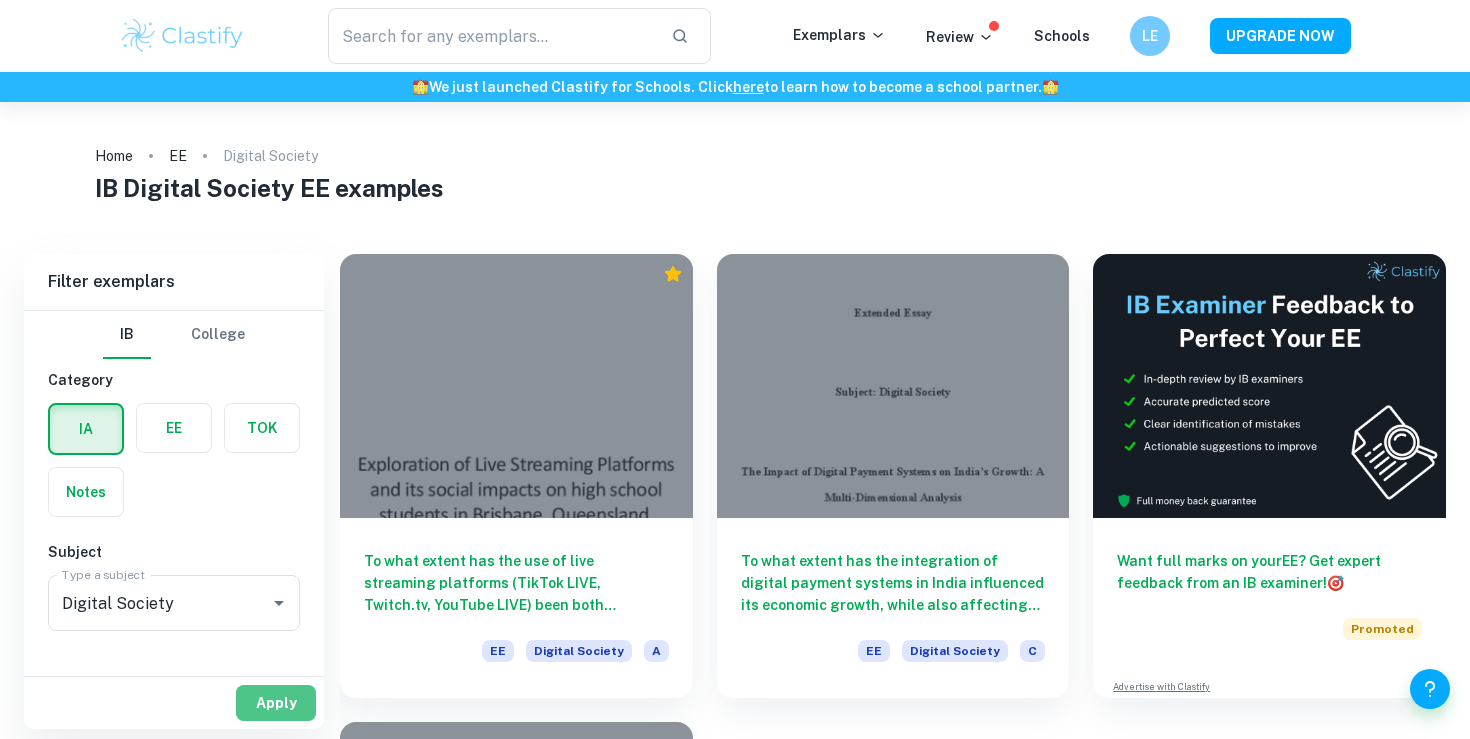 click on "Apply" at bounding box center [276, 703] 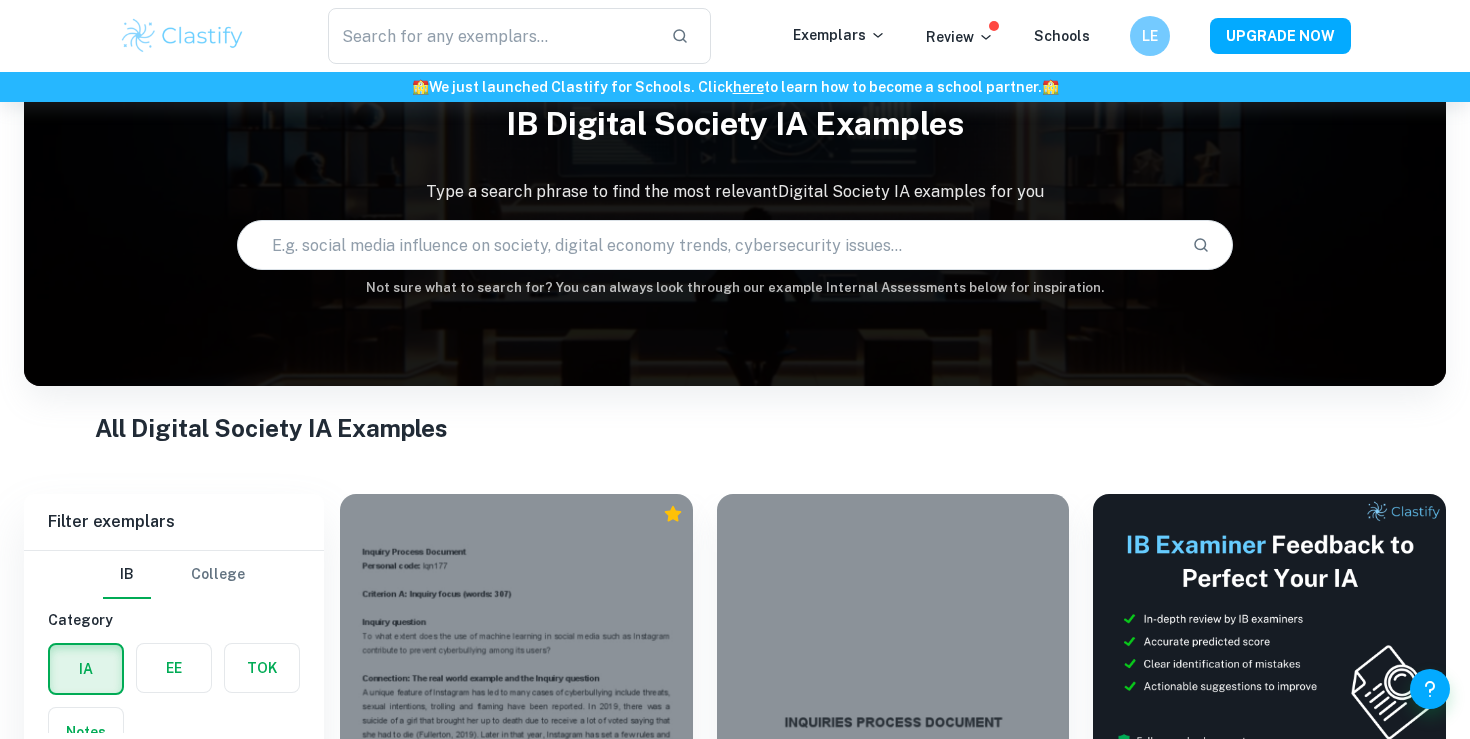 scroll, scrollTop: 281, scrollLeft: 0, axis: vertical 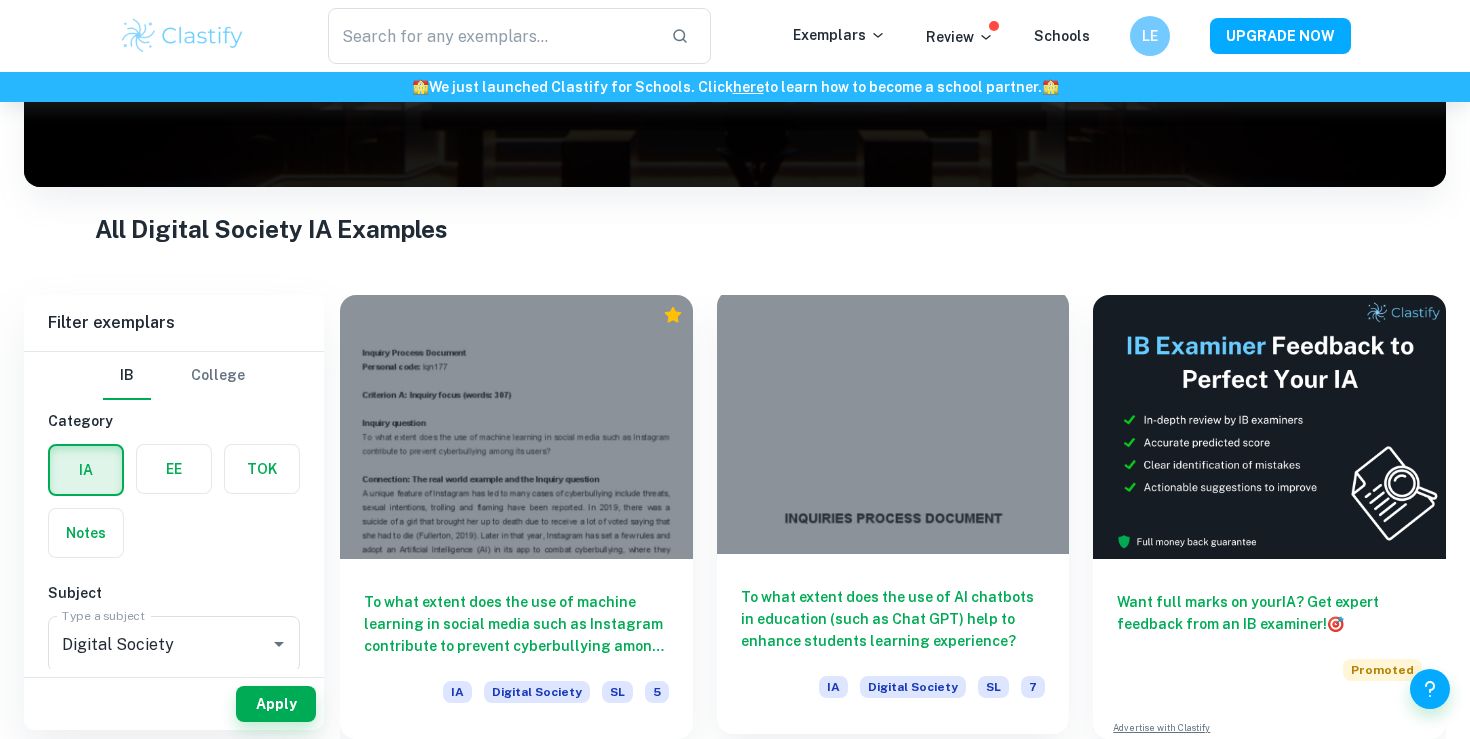 click at bounding box center (893, 422) 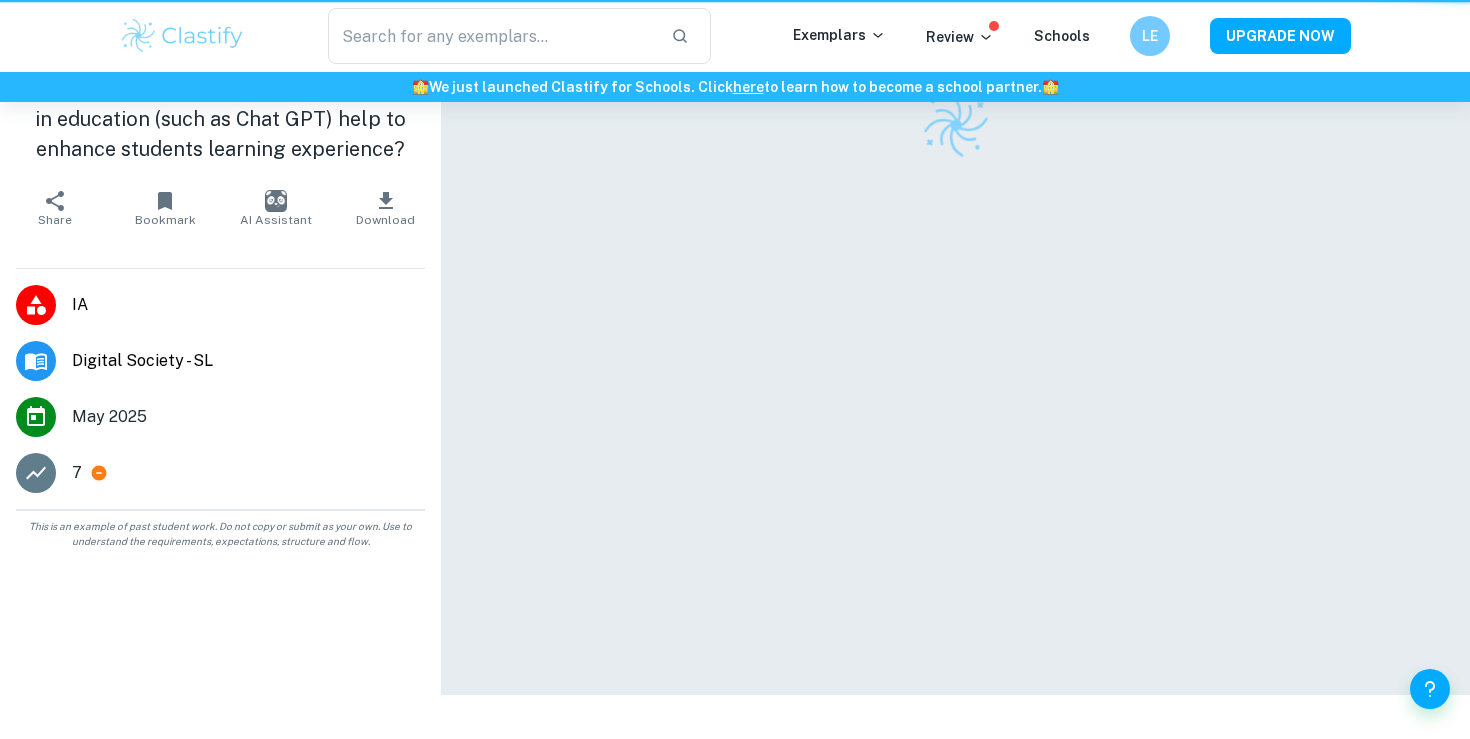 scroll, scrollTop: 0, scrollLeft: 0, axis: both 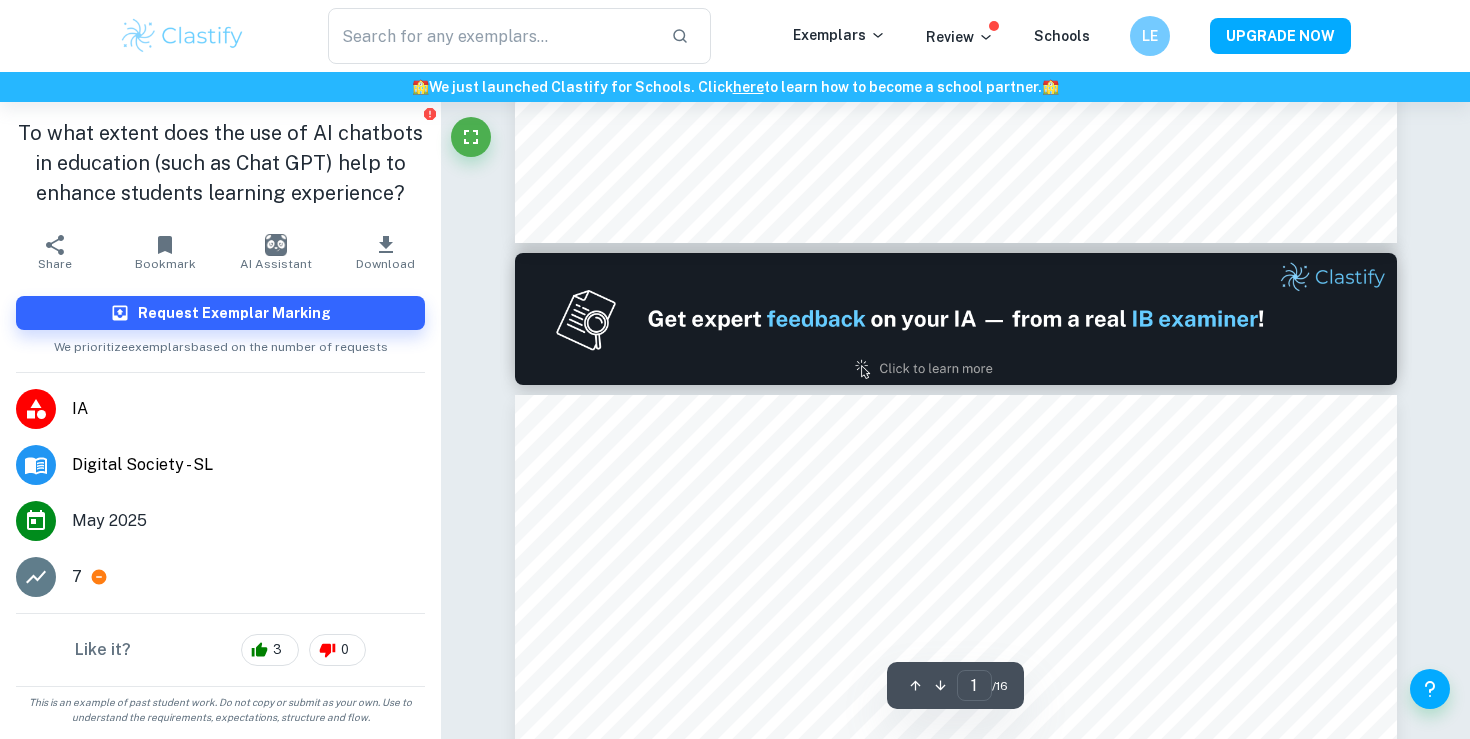 type on "2" 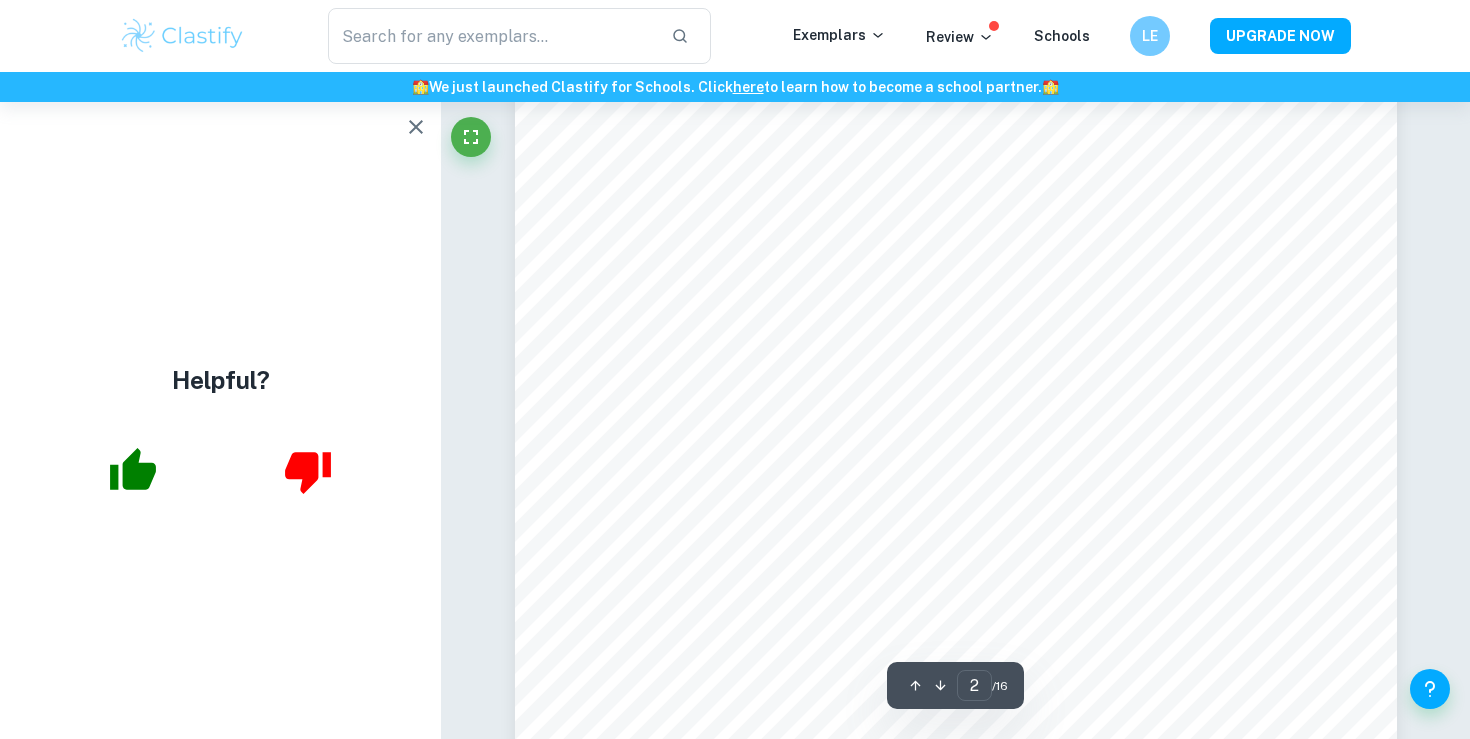 scroll, scrollTop: 1606, scrollLeft: 0, axis: vertical 